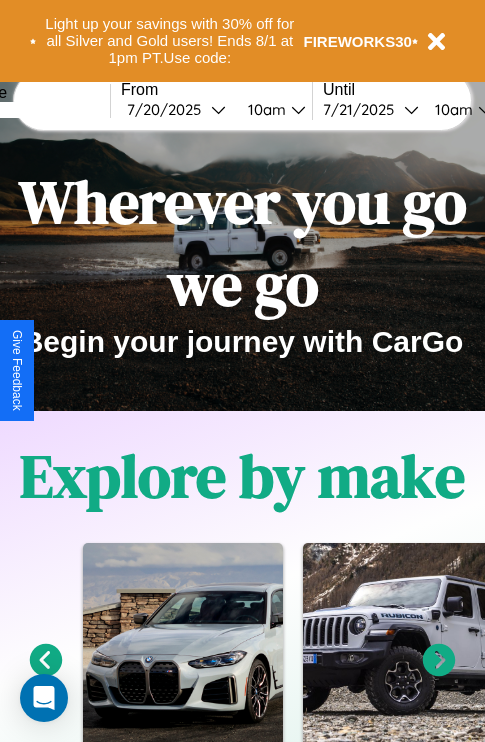 scroll, scrollTop: 0, scrollLeft: 0, axis: both 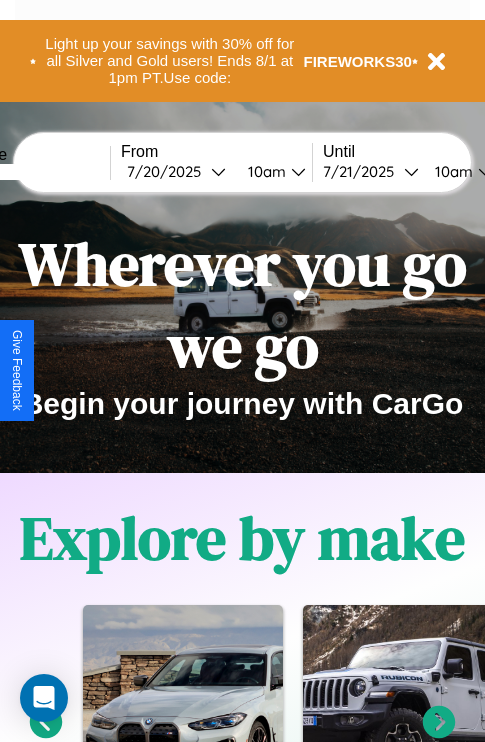 click at bounding box center [35, 172] 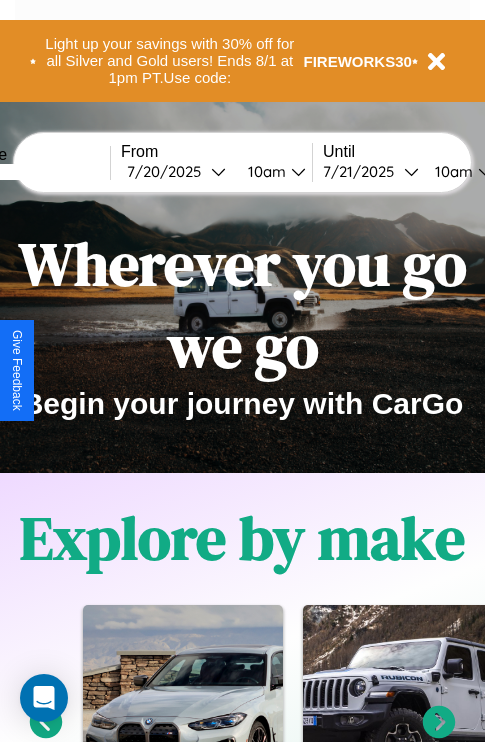 type on "******" 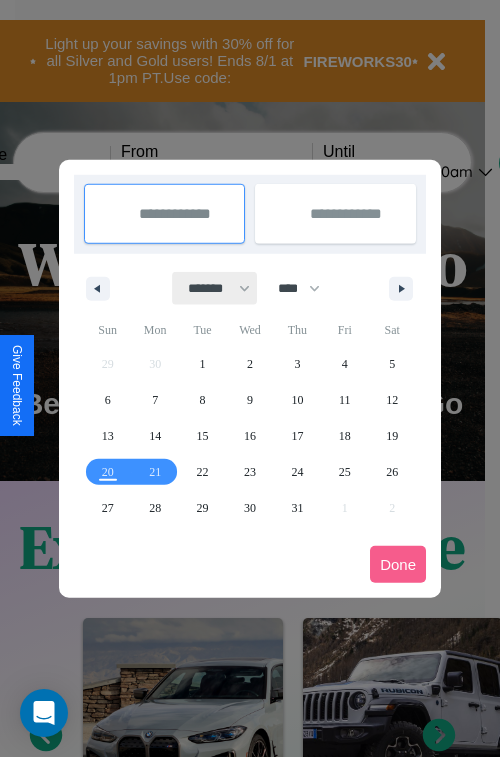 click on "******* ******** ***** ***** *** **** **** ****** ********* ******* ******** ********" at bounding box center [215, 288] 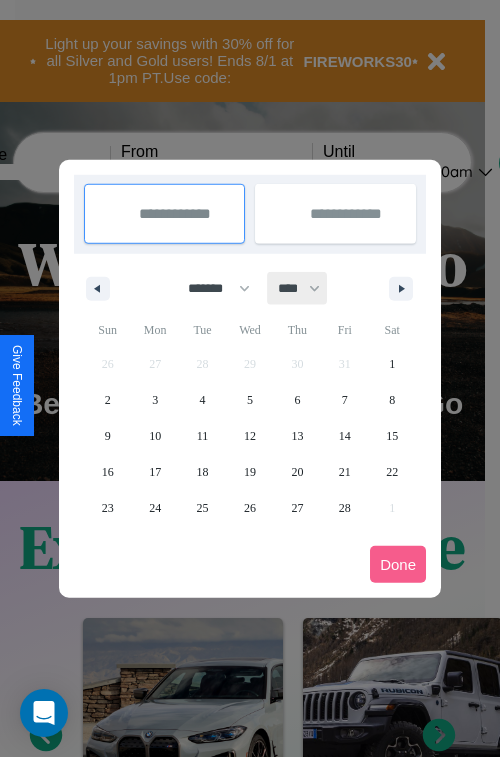 click on "**** **** **** **** **** **** **** **** **** **** **** **** **** **** **** **** **** **** **** **** **** **** **** **** **** **** **** **** **** **** **** **** **** **** **** **** **** **** **** **** **** **** **** **** **** **** **** **** **** **** **** **** **** **** **** **** **** **** **** **** **** **** **** **** **** **** **** **** **** **** **** **** **** **** **** **** **** **** **** **** **** **** **** **** **** **** **** **** **** **** **** **** **** **** **** **** **** **** **** **** **** **** **** **** **** **** **** **** **** **** **** **** **** **** **** **** **** **** **** **** ****" at bounding box center [298, 288] 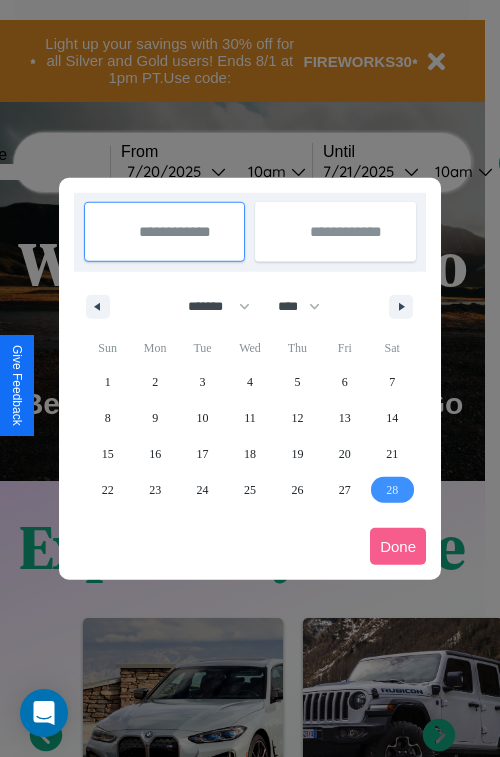 click on "28" at bounding box center [392, 490] 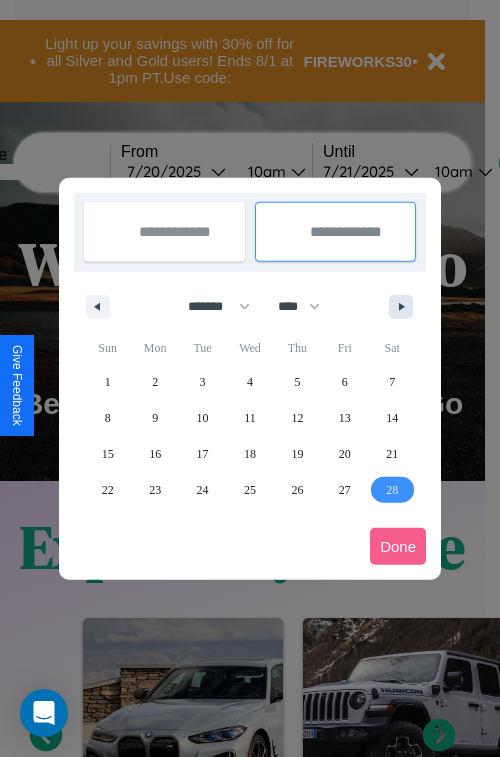 click at bounding box center [405, 307] 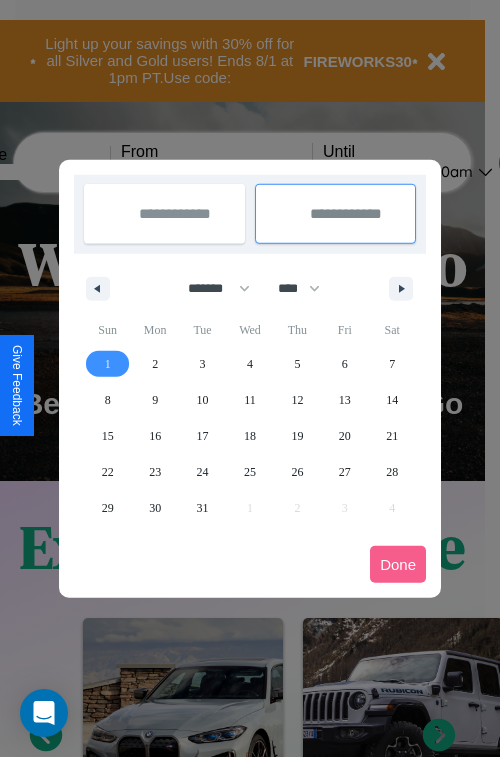 click on "1" at bounding box center (108, 364) 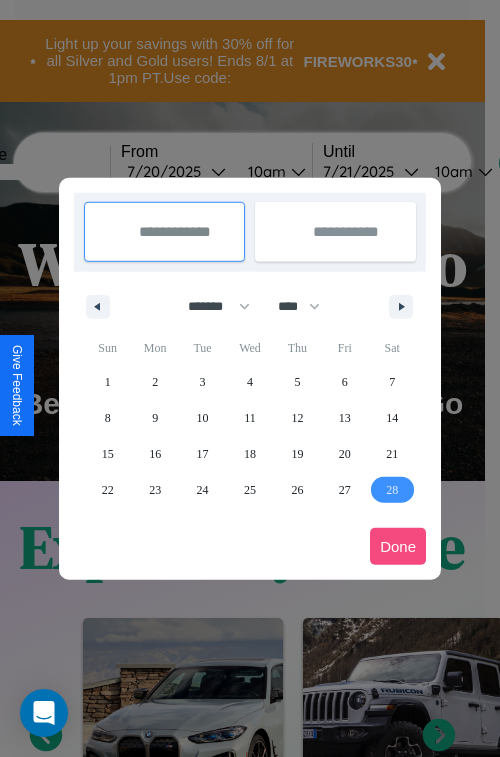 click on "Done" at bounding box center [398, 546] 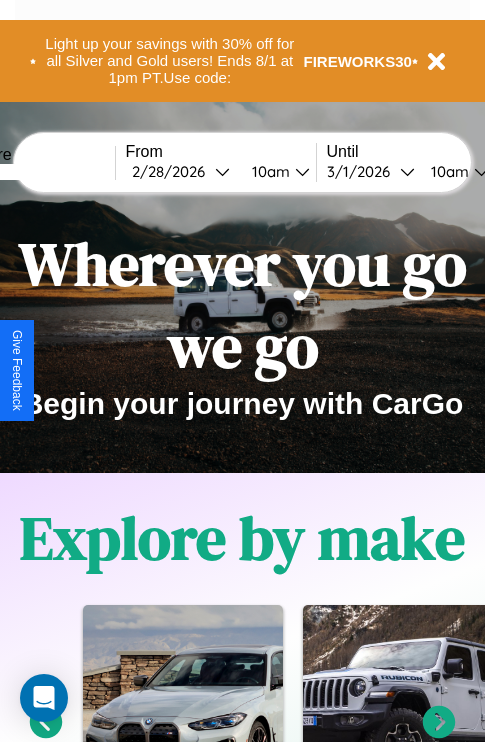 click on "10am" at bounding box center (268, 171) 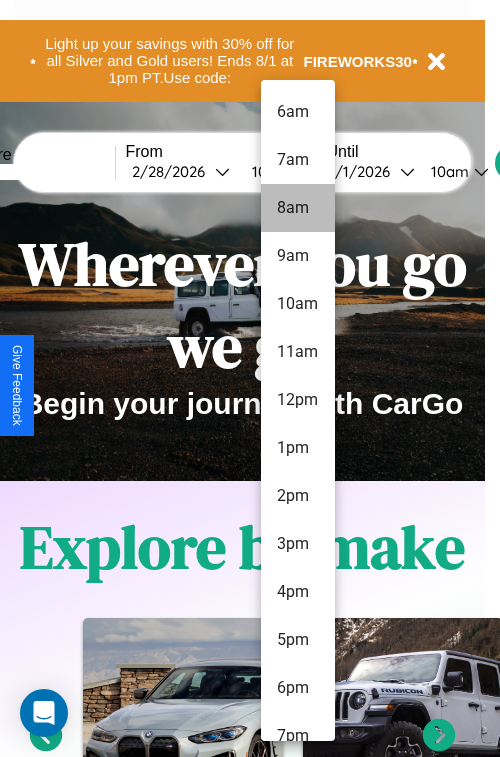 click on "8am" at bounding box center (298, 208) 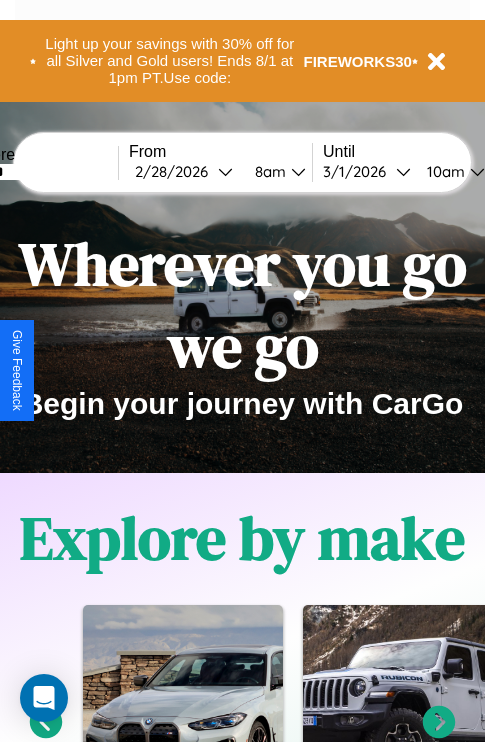 scroll, scrollTop: 0, scrollLeft: 68, axis: horizontal 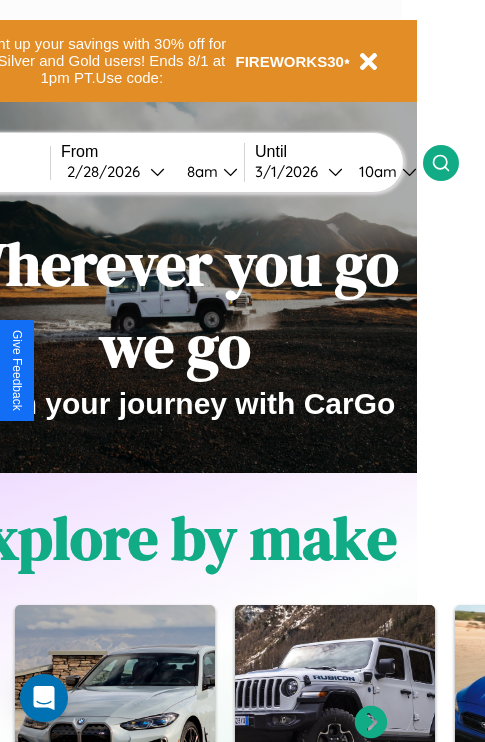 click 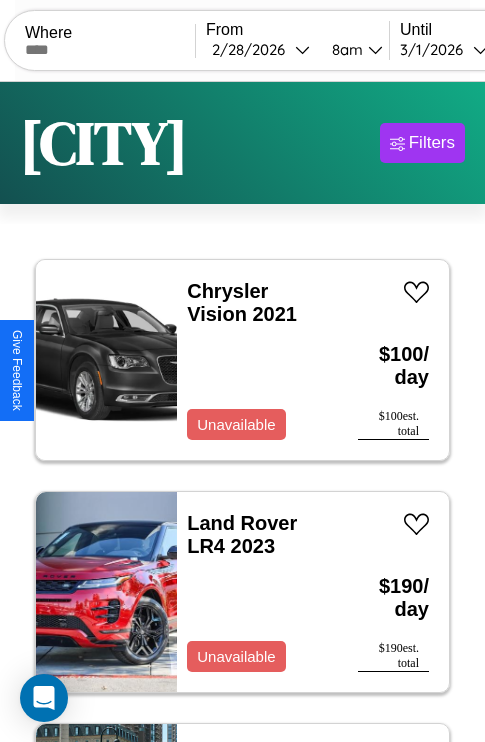 scroll, scrollTop: 95, scrollLeft: 0, axis: vertical 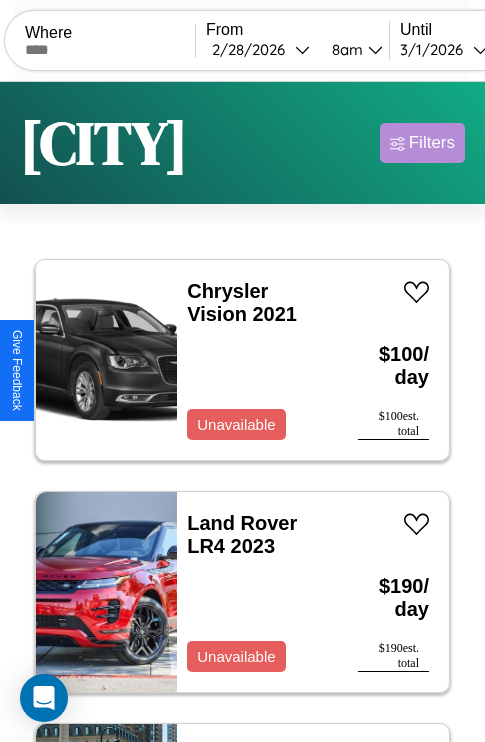 click on "Filters" at bounding box center (432, 143) 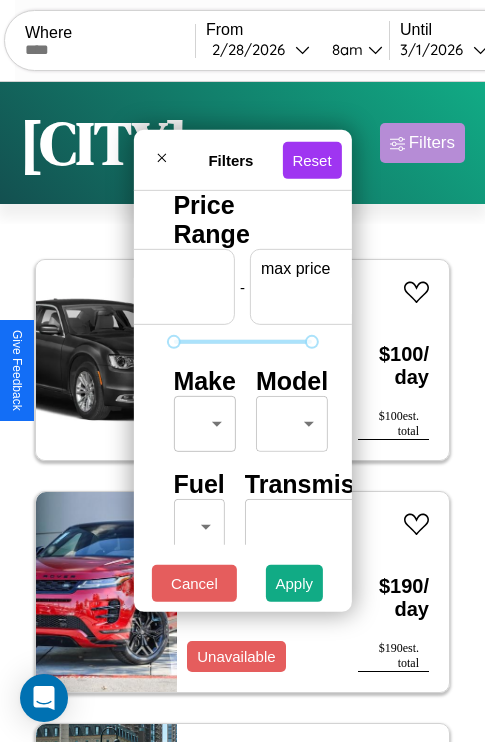 scroll, scrollTop: 0, scrollLeft: 124, axis: horizontal 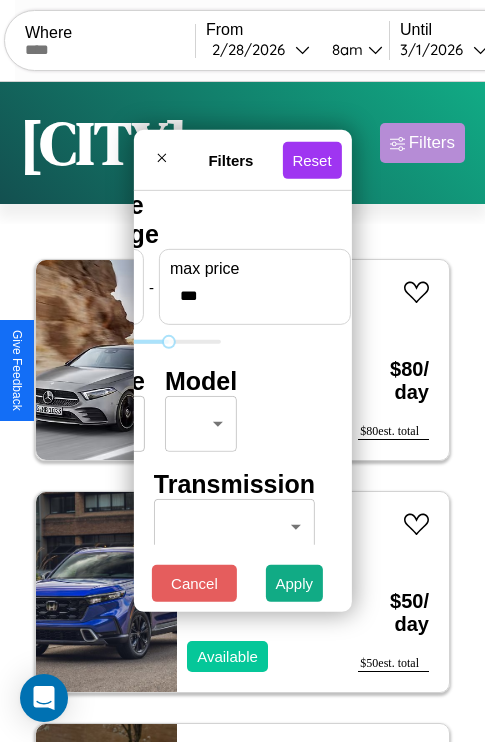 type on "***" 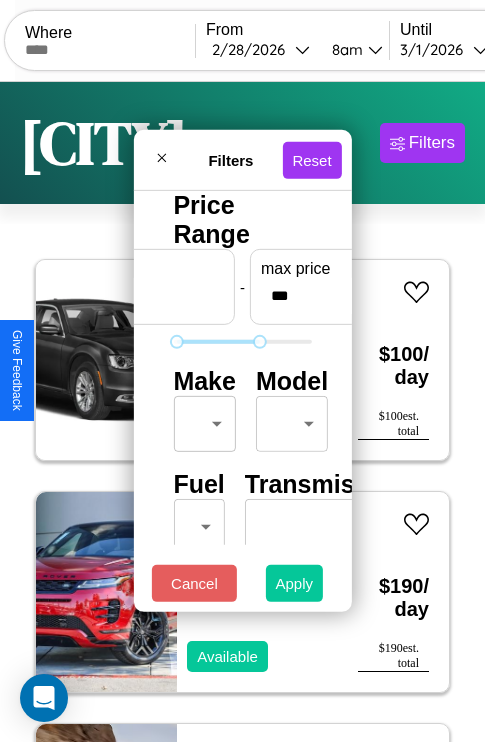 type on "**" 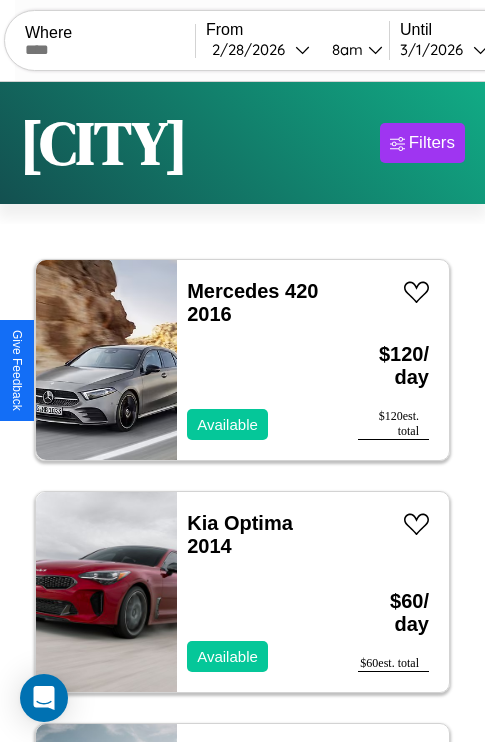 scroll, scrollTop: 66, scrollLeft: 0, axis: vertical 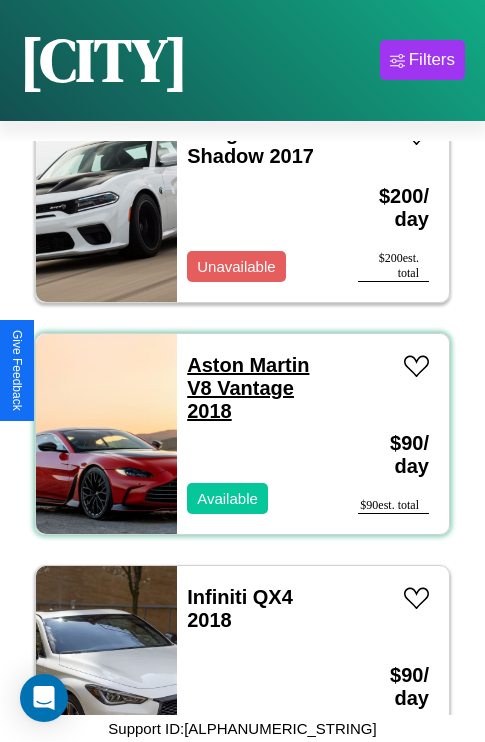 click on "Aston Martin   V8 Vantage   2018" at bounding box center (248, 388) 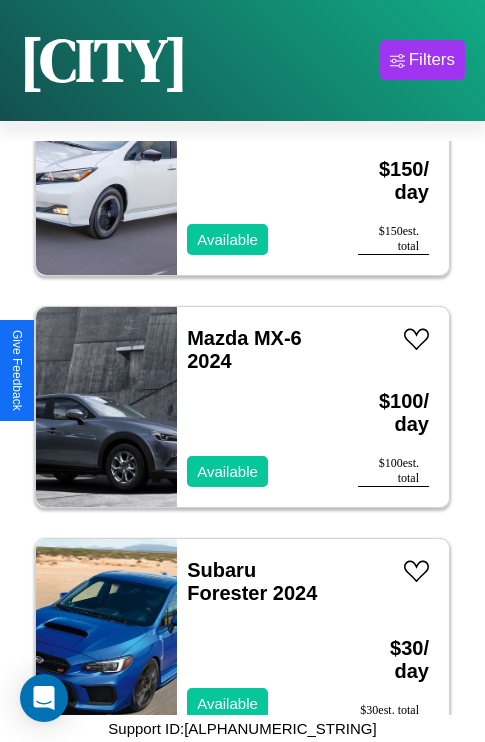 scroll, scrollTop: 7035, scrollLeft: 0, axis: vertical 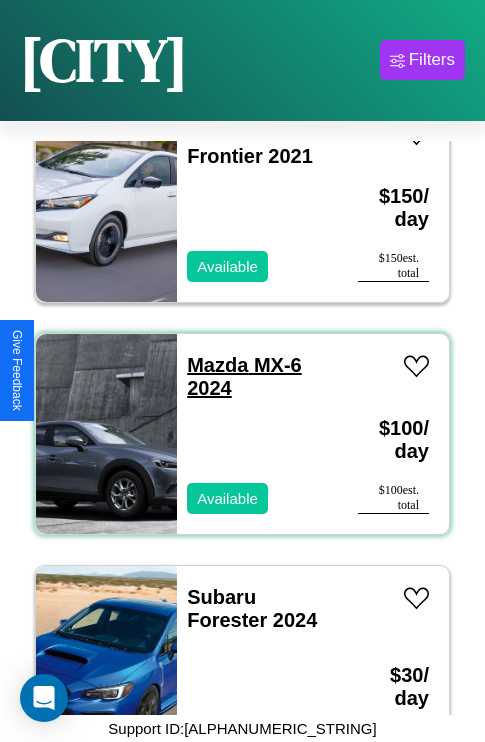click on "Mazda   MX-6   2024" at bounding box center [244, 376] 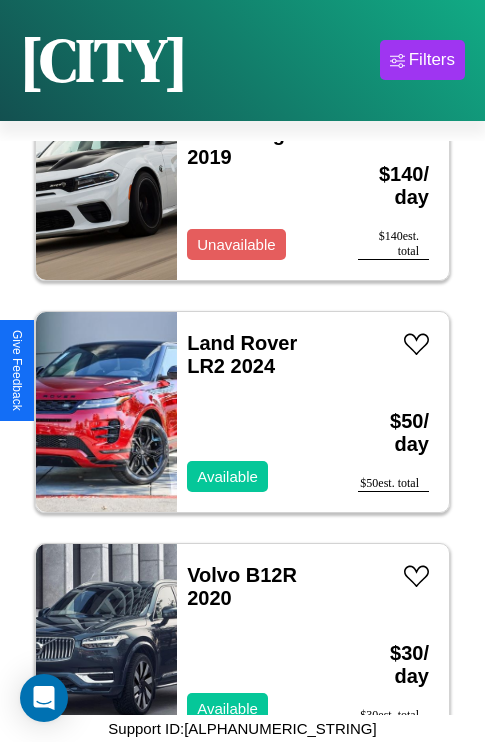 scroll, scrollTop: 28147, scrollLeft: 0, axis: vertical 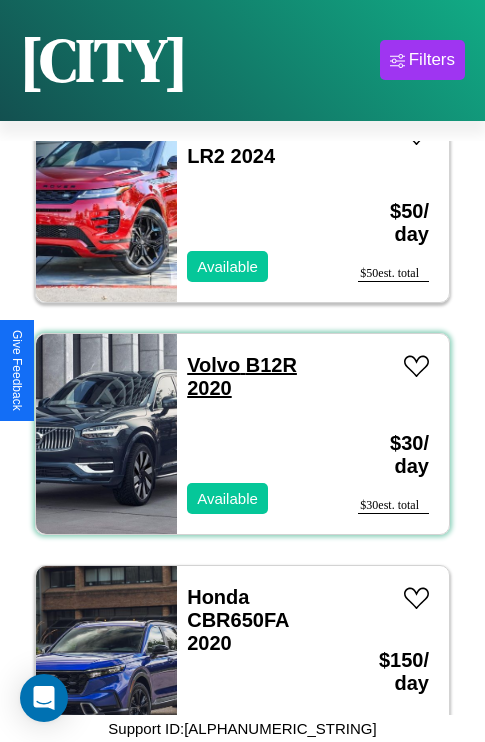click on "Volvo   B12R   2020" at bounding box center (242, 376) 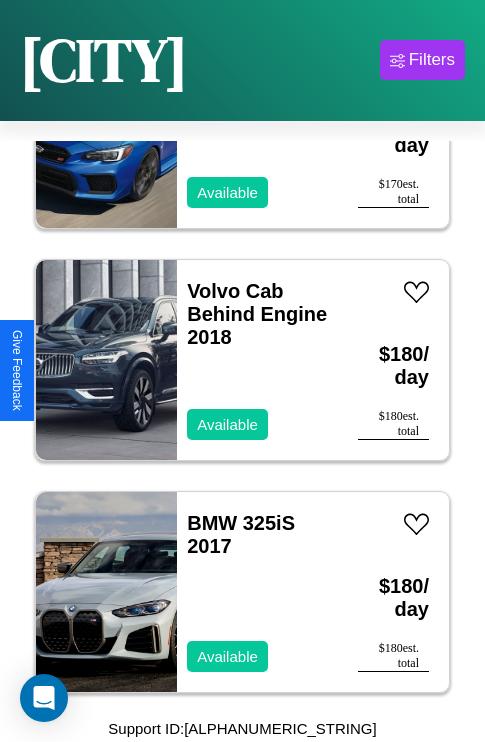 scroll, scrollTop: 26987, scrollLeft: 0, axis: vertical 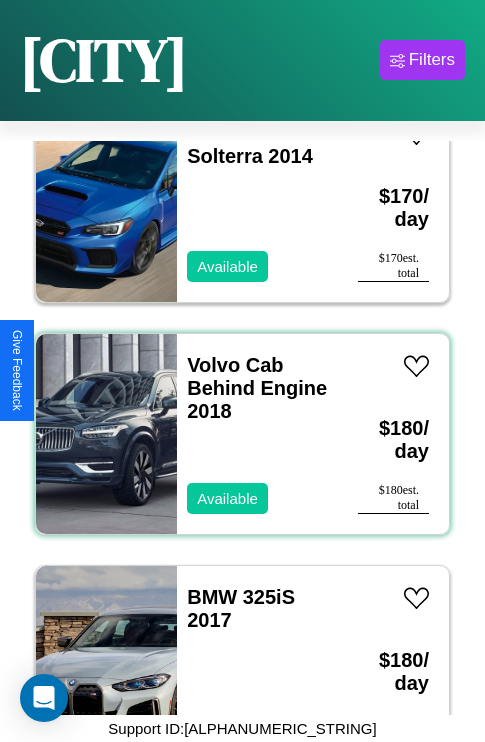 click on "Volvo   Cab Behind Engine   2018 Available" at bounding box center [257, 434] 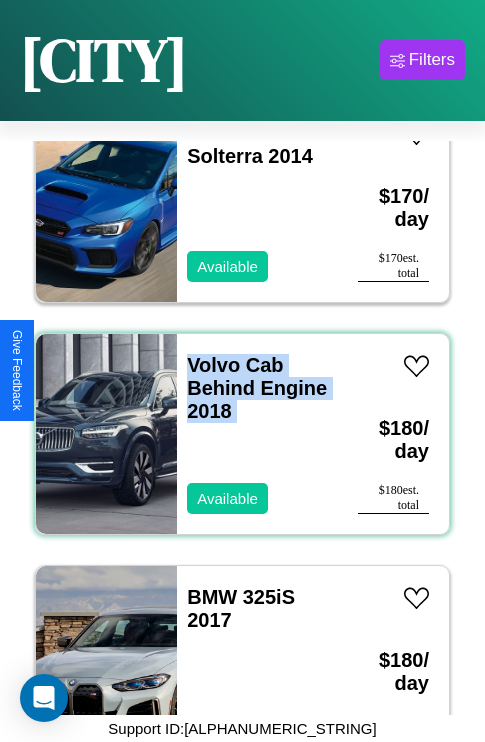 click on "Volvo   Cab Behind Engine   2018 Available" at bounding box center (257, 434) 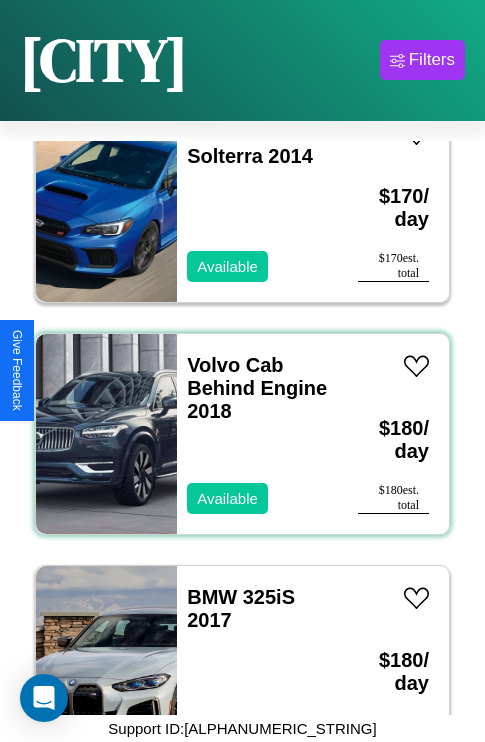 click on "Volvo   Cab Behind Engine   2018 Available" at bounding box center (257, 434) 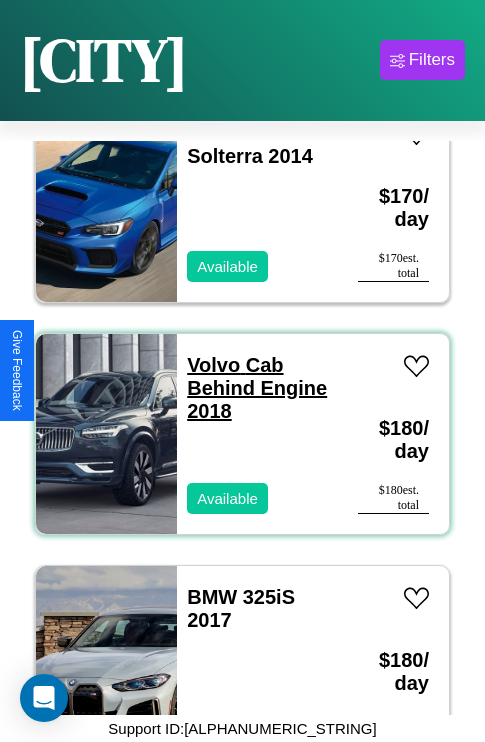 click on "Volvo   Cab Behind Engine   2018" at bounding box center (257, 388) 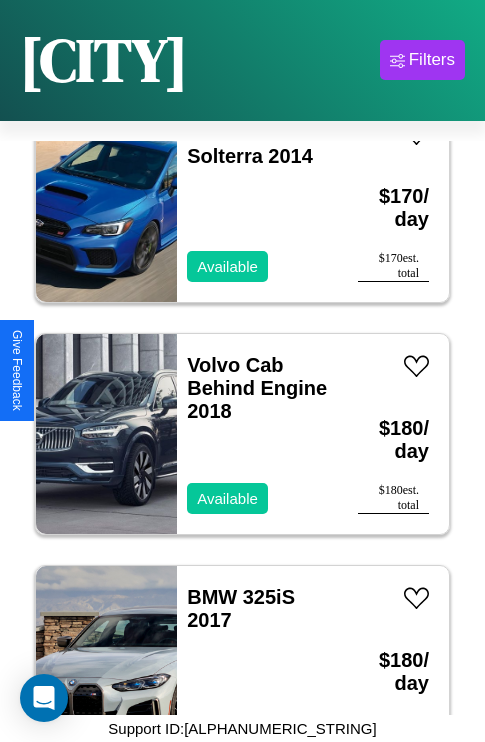 scroll, scrollTop: 68, scrollLeft: 0, axis: vertical 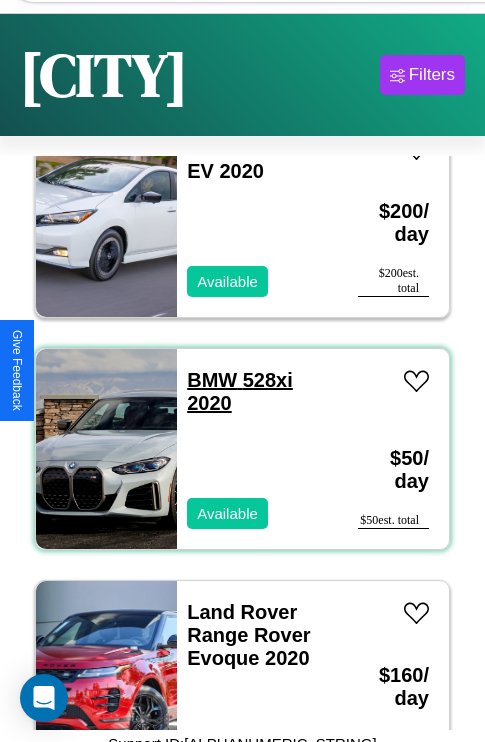 click on "BMW   528xi   2020" at bounding box center (240, 391) 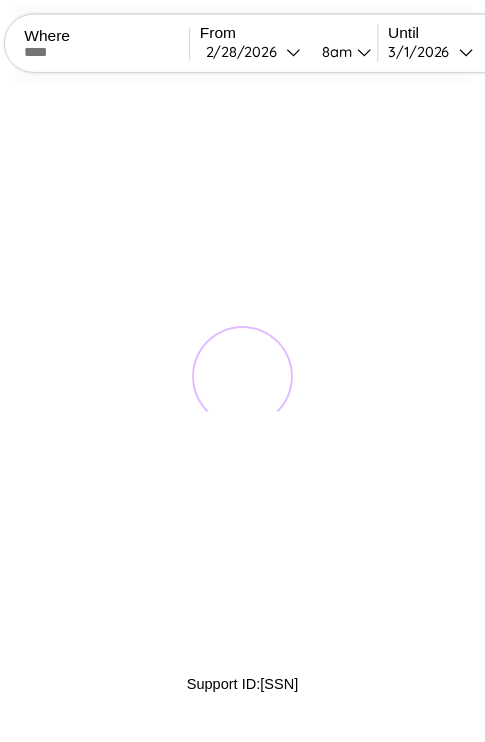 scroll, scrollTop: 0, scrollLeft: 0, axis: both 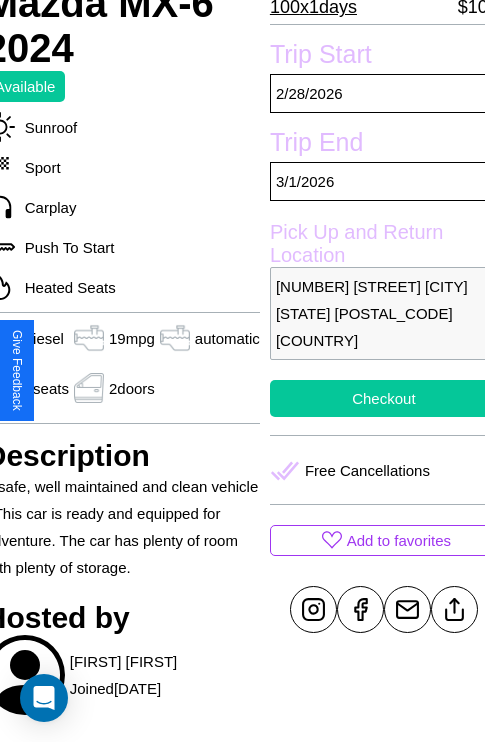 click on "Checkout" at bounding box center [384, 398] 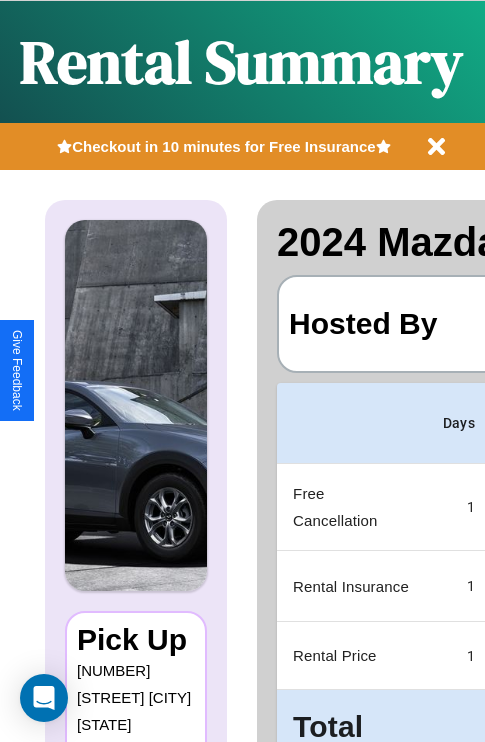 scroll, scrollTop: 0, scrollLeft: 392, axis: horizontal 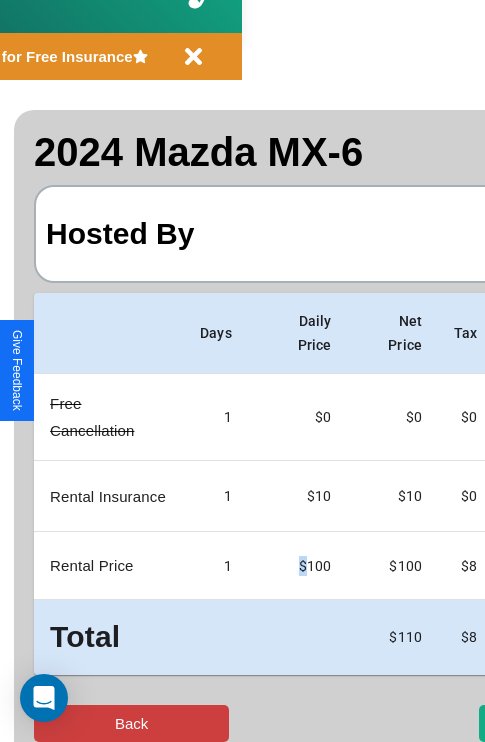 click on "Back" at bounding box center (131, 723) 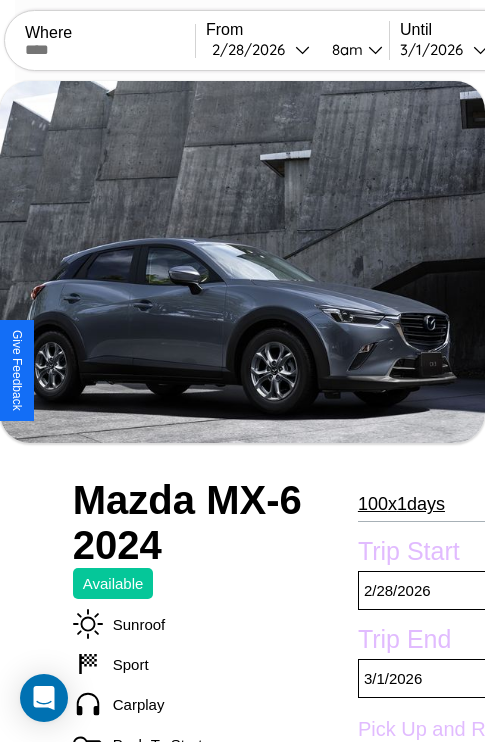 scroll, scrollTop: 708, scrollLeft: 68, axis: both 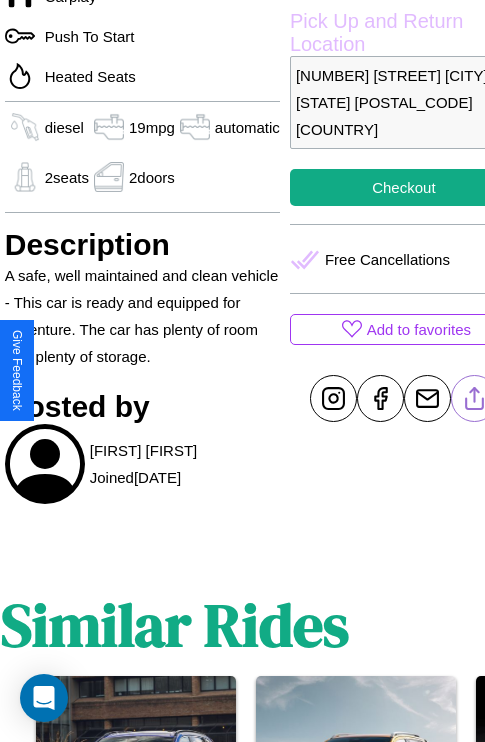 click 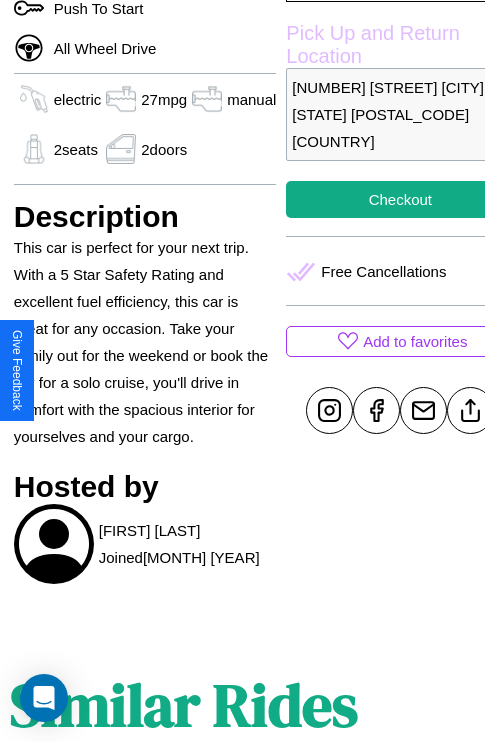 scroll, scrollTop: 649, scrollLeft: 60, axis: both 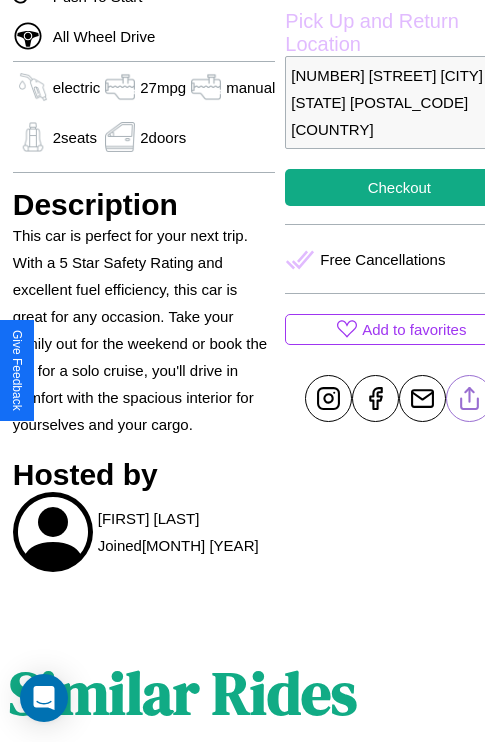 click 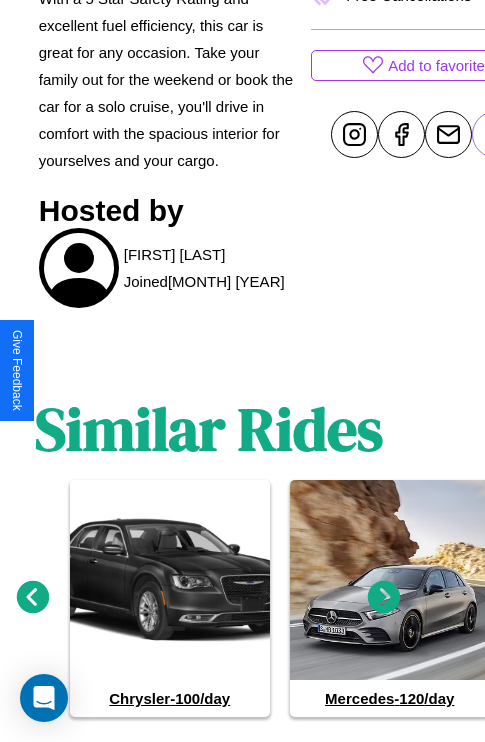 scroll, scrollTop: 955, scrollLeft: 30, axis: both 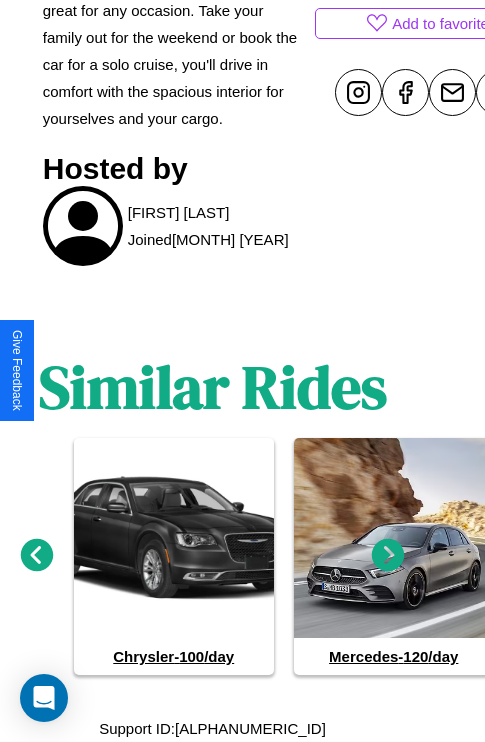 click 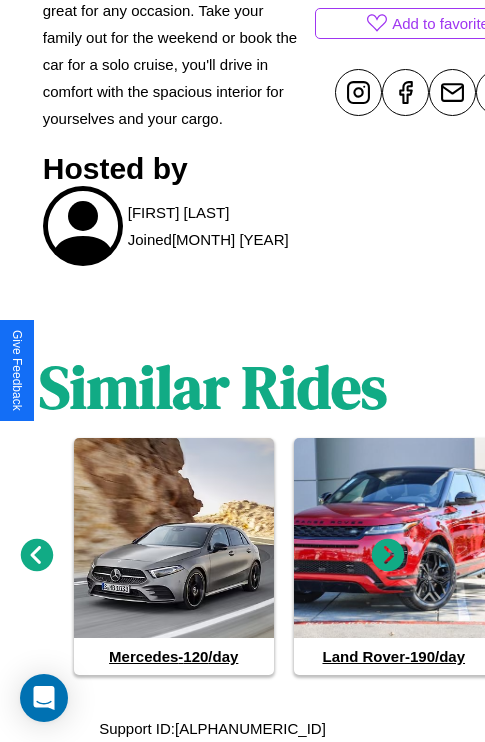 click 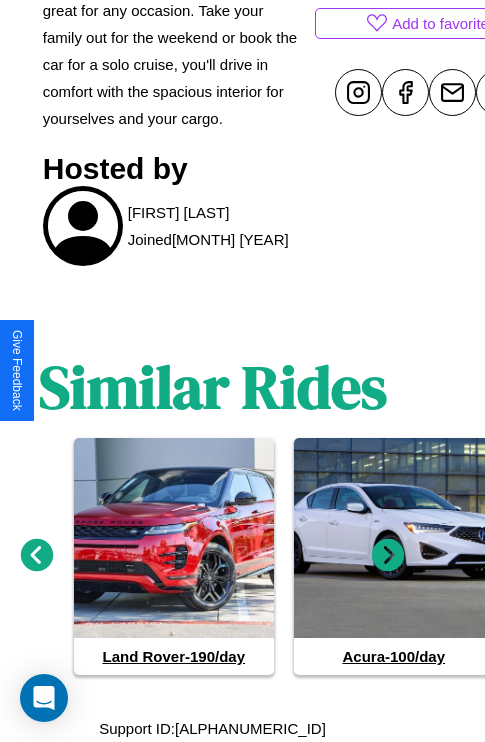 click 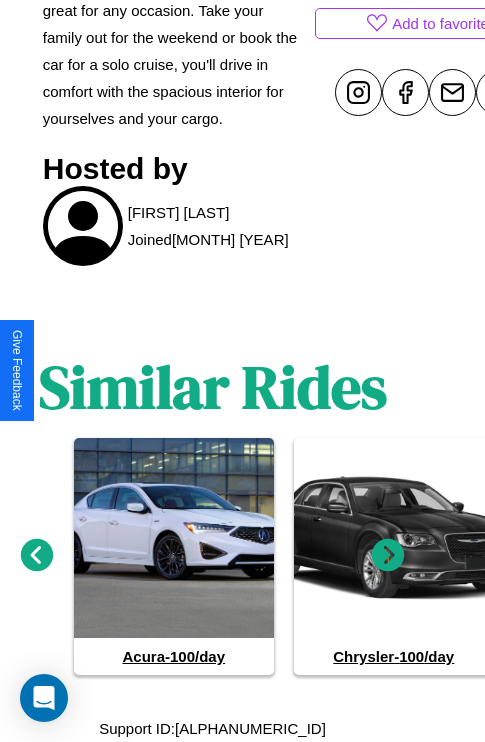 click 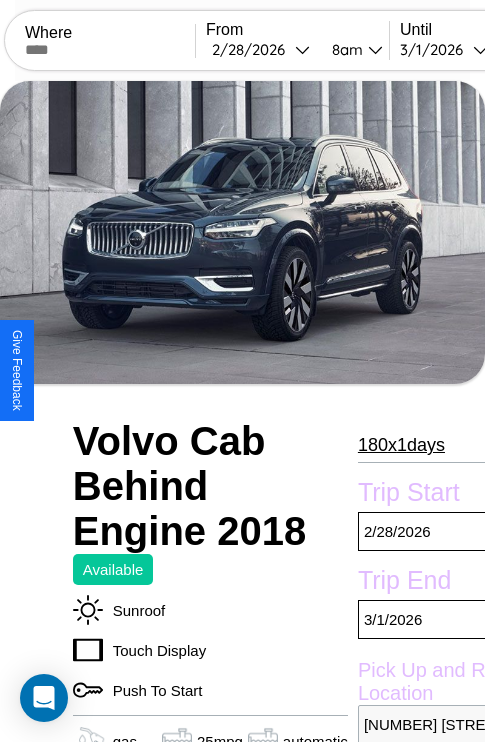 scroll, scrollTop: 116, scrollLeft: 0, axis: vertical 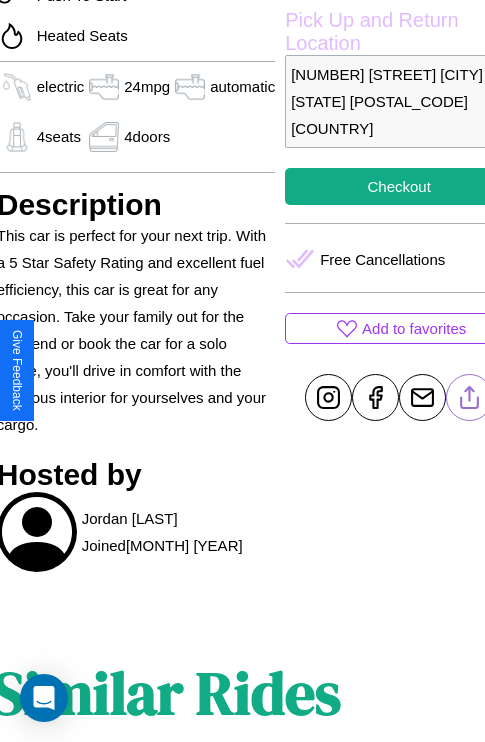 click 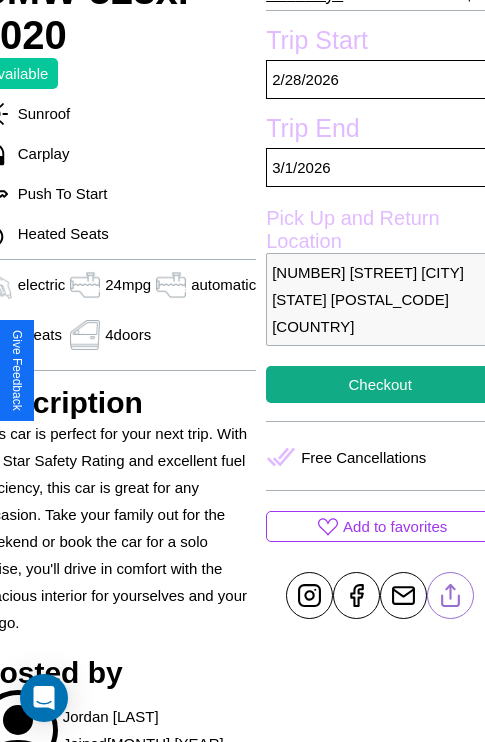scroll, scrollTop: 390, scrollLeft: 96, axis: both 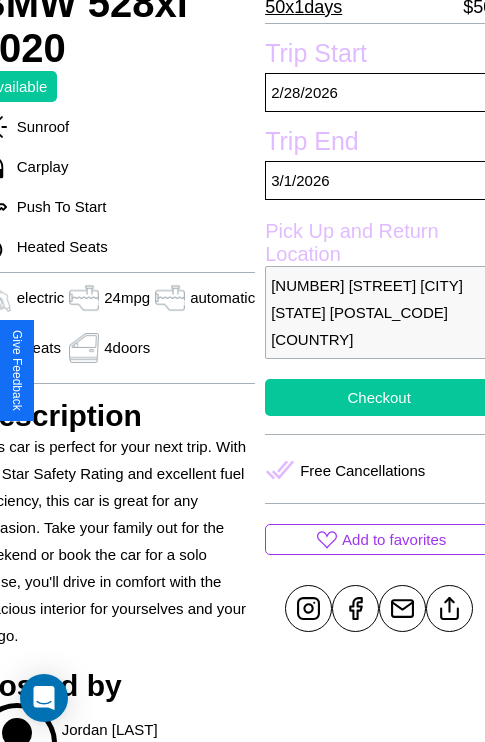 click on "Checkout" at bounding box center [379, 397] 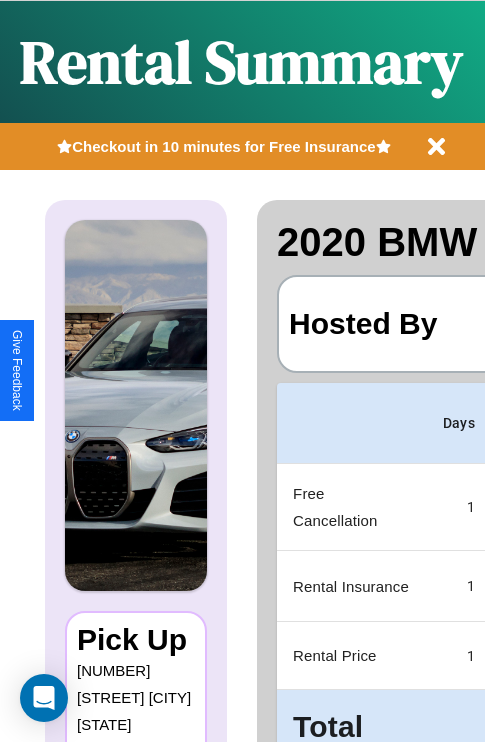 scroll, scrollTop: 0, scrollLeft: 392, axis: horizontal 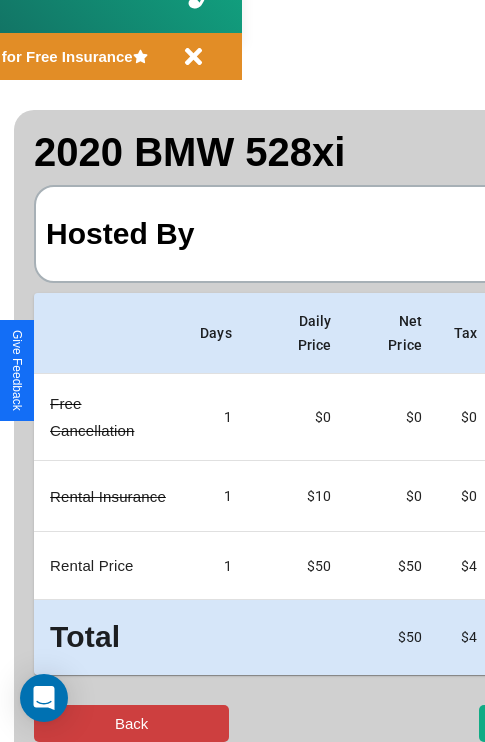 click on "Back" at bounding box center [131, 723] 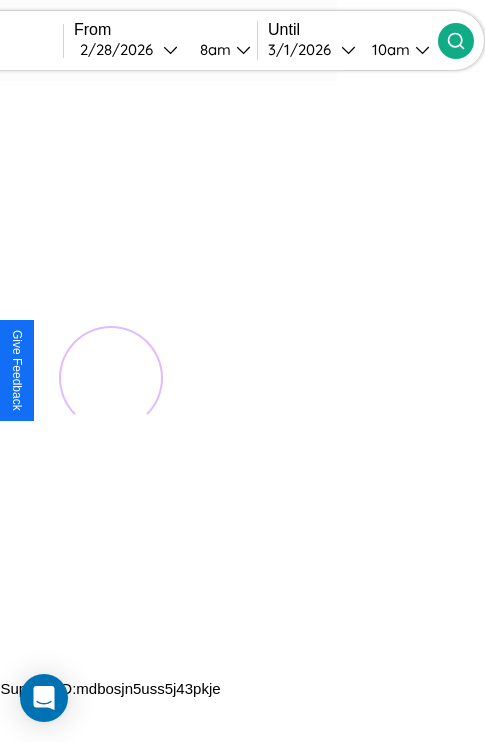 scroll, scrollTop: 0, scrollLeft: 0, axis: both 